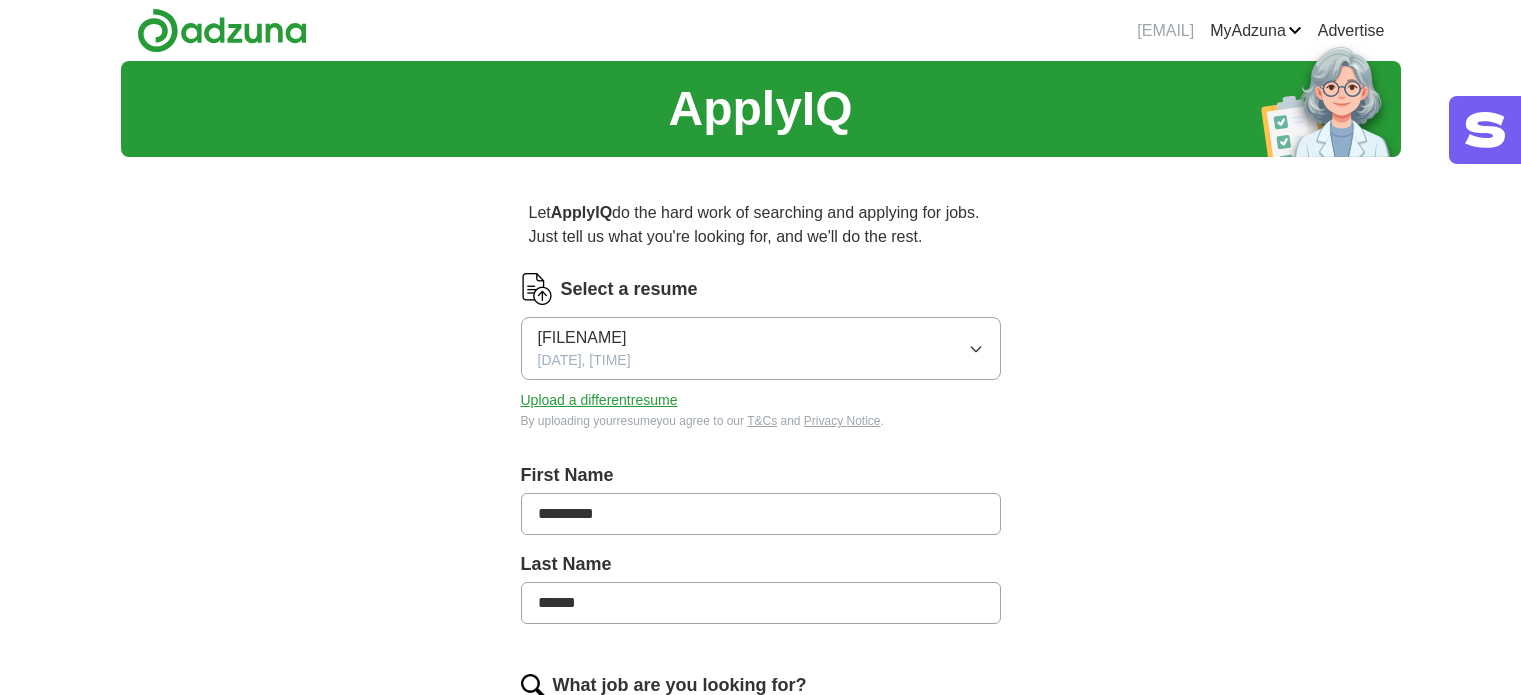 scroll, scrollTop: 0, scrollLeft: 0, axis: both 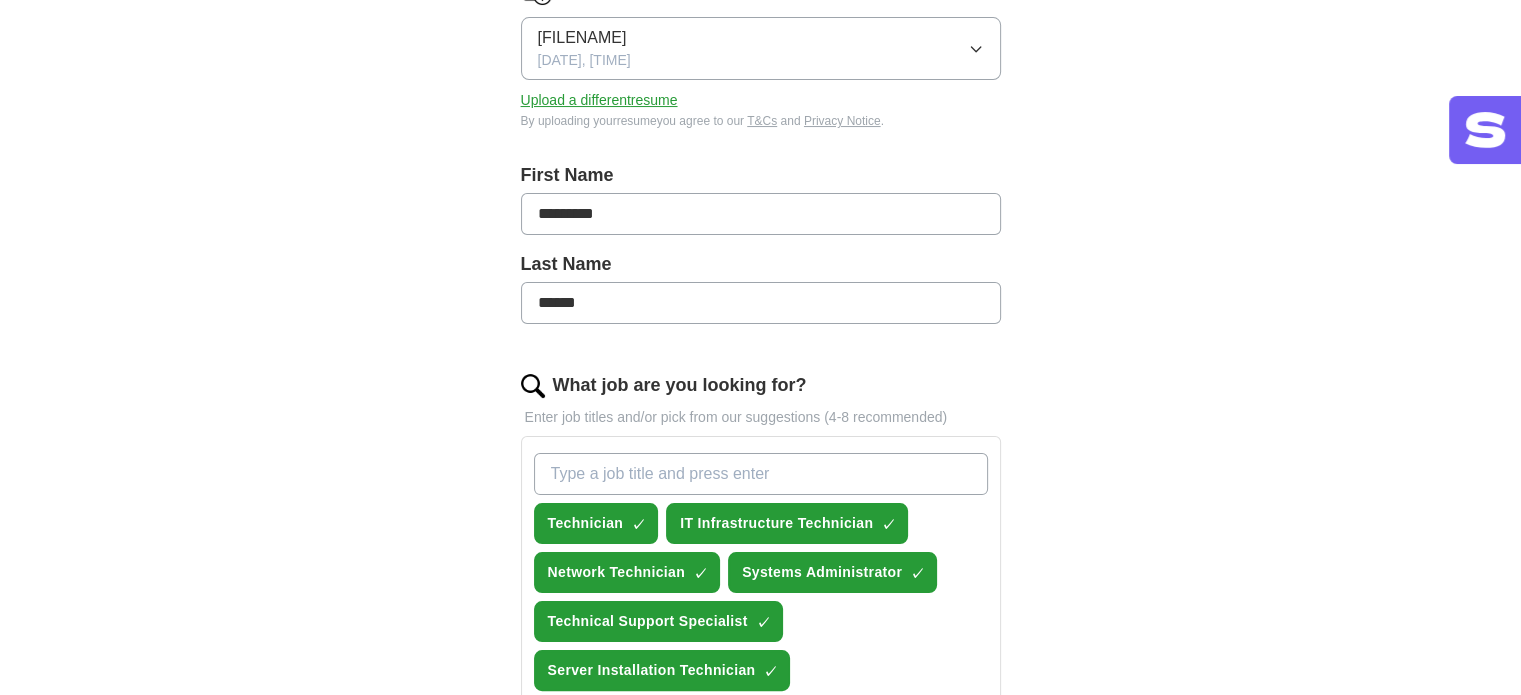 click on "*********" at bounding box center [761, 214] 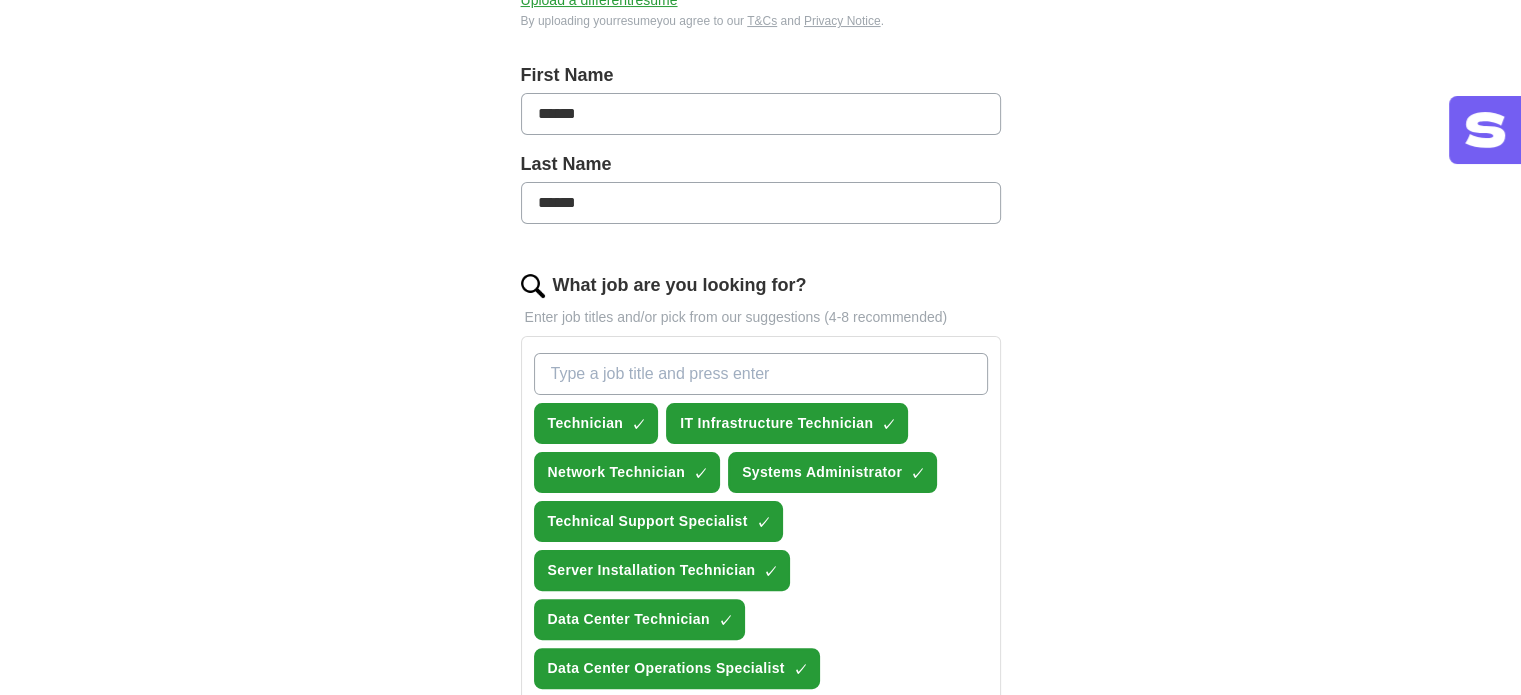 scroll, scrollTop: 500, scrollLeft: 0, axis: vertical 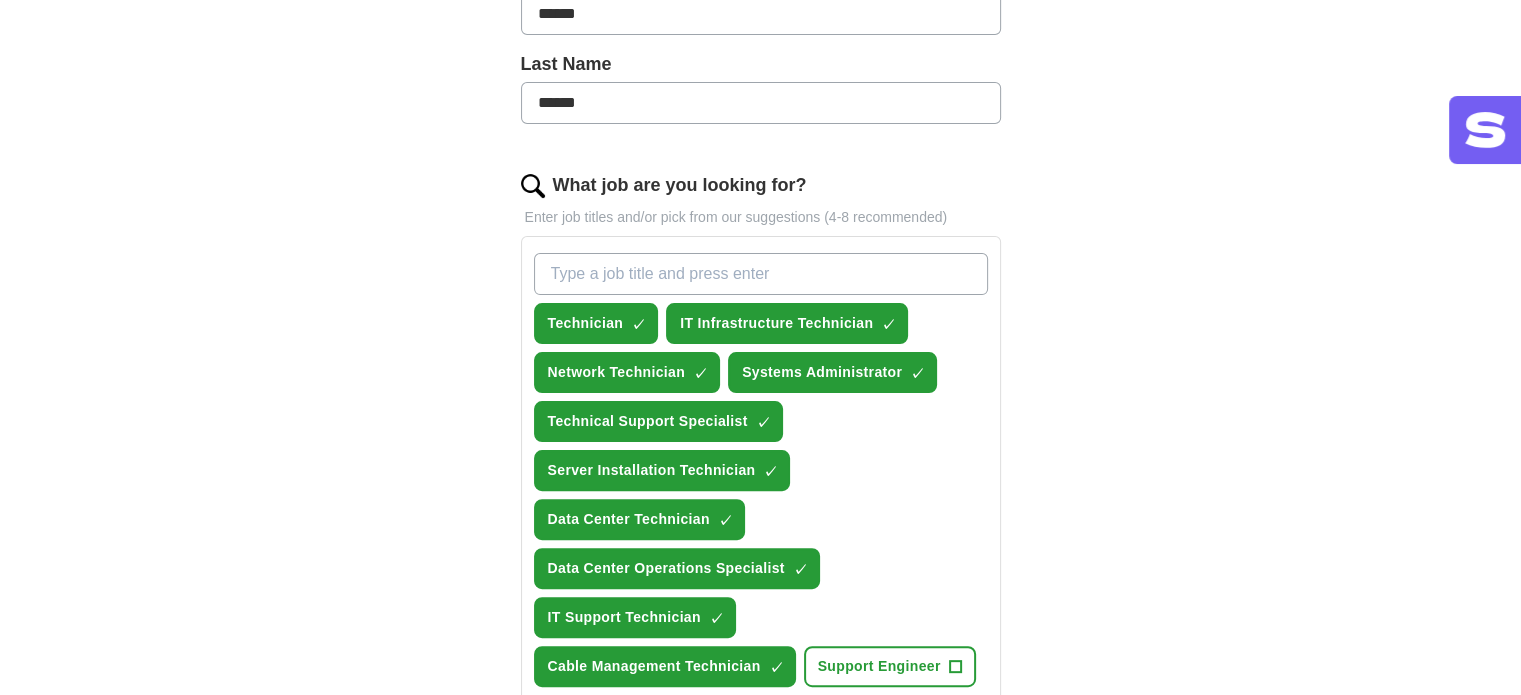 type on "******" 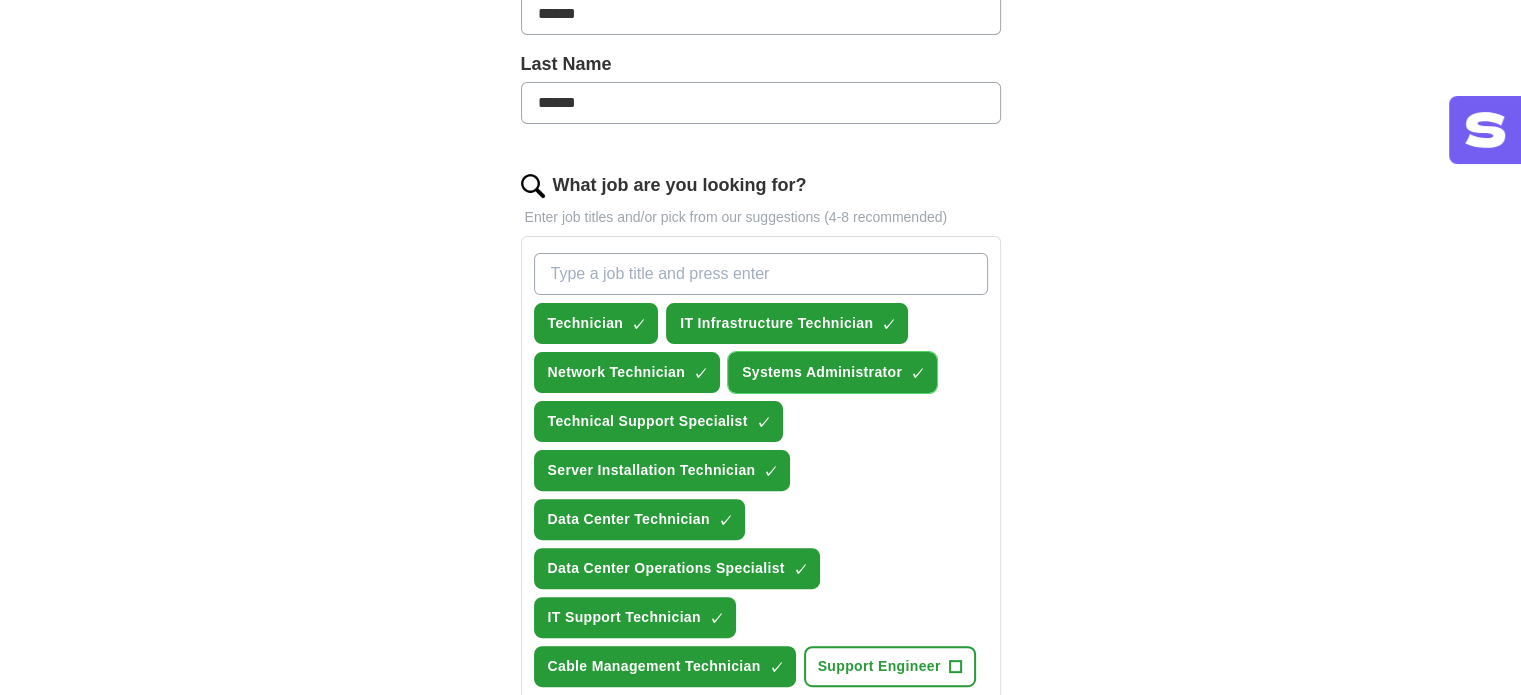 click on "×" at bounding box center (0, 0) 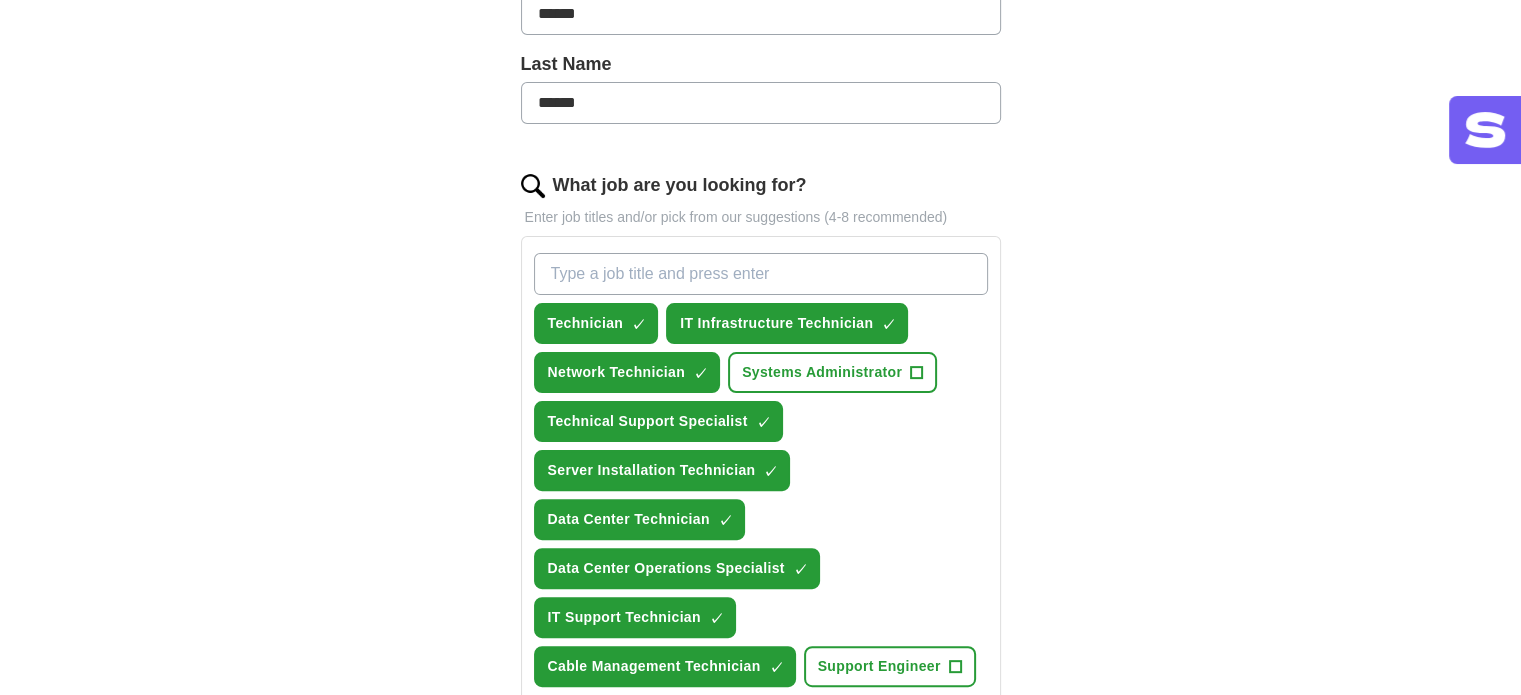 click on "Select a resume [FILENAME] [DATE], [TIME] Upload a different resume By uploading your resume you agree to our T&Cs and Privacy Notice. First Name [NAME] Last Name [NAME] What job are you looking for? Enter job titles and/or pick from our suggestions (4-8 recommended) Technician ✓ × IT Infrastructure Technician ✓ × Network Technician ✓ × Systems Administrator + Technical Support Specialist ✓ × Server Installation Technician ✓ × Data Center Technician ✓ × Data Center Operations Specialist ✓ × IT Support Technician ✓ × Cable Management Technician ✓ × Support Engineer + Field Service Technician + IT Support Specialist + Where do you want to work? [CITY] 50 mile radius What's your minimum salary? At least $ 65k per year $ 0 k $ 150 k+ Update ApplyIQ settings Go to dashboard" at bounding box center (761, 450) 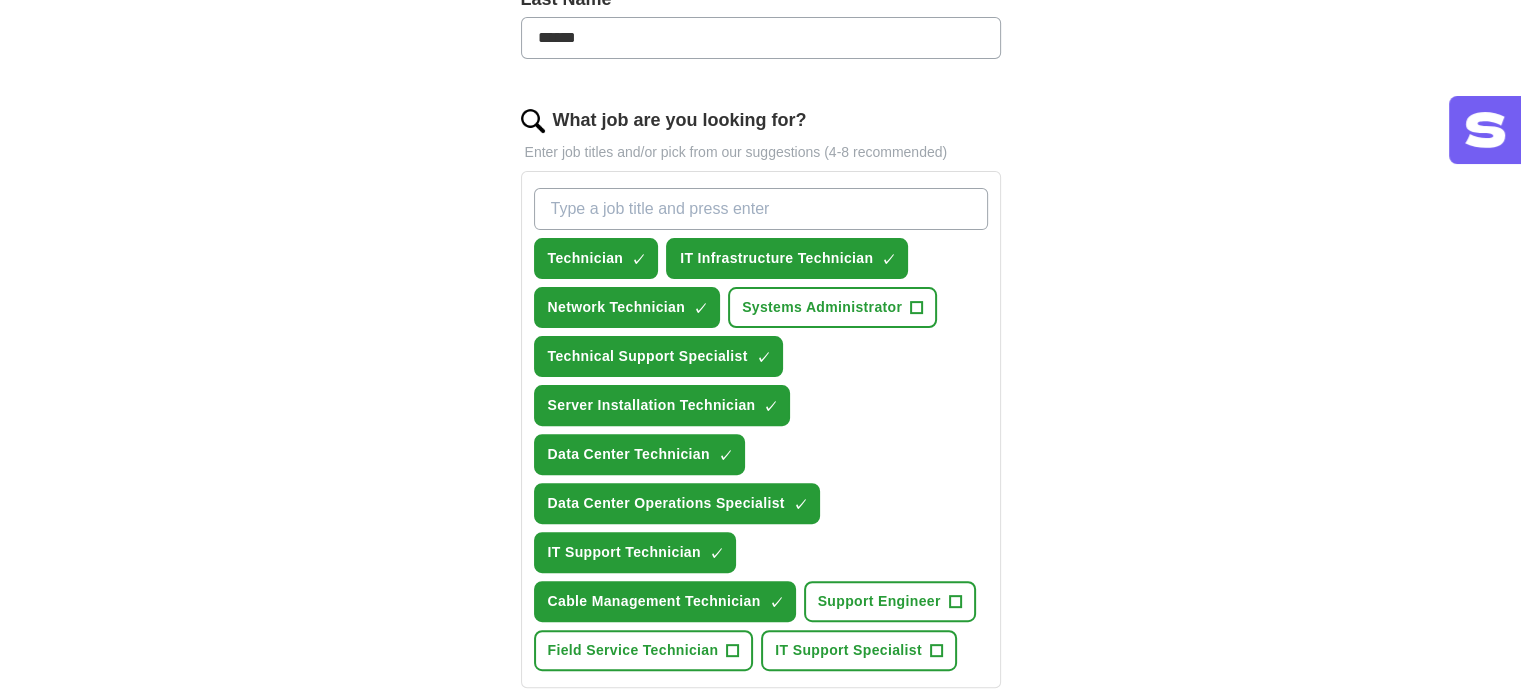 scroll, scrollTop: 600, scrollLeft: 0, axis: vertical 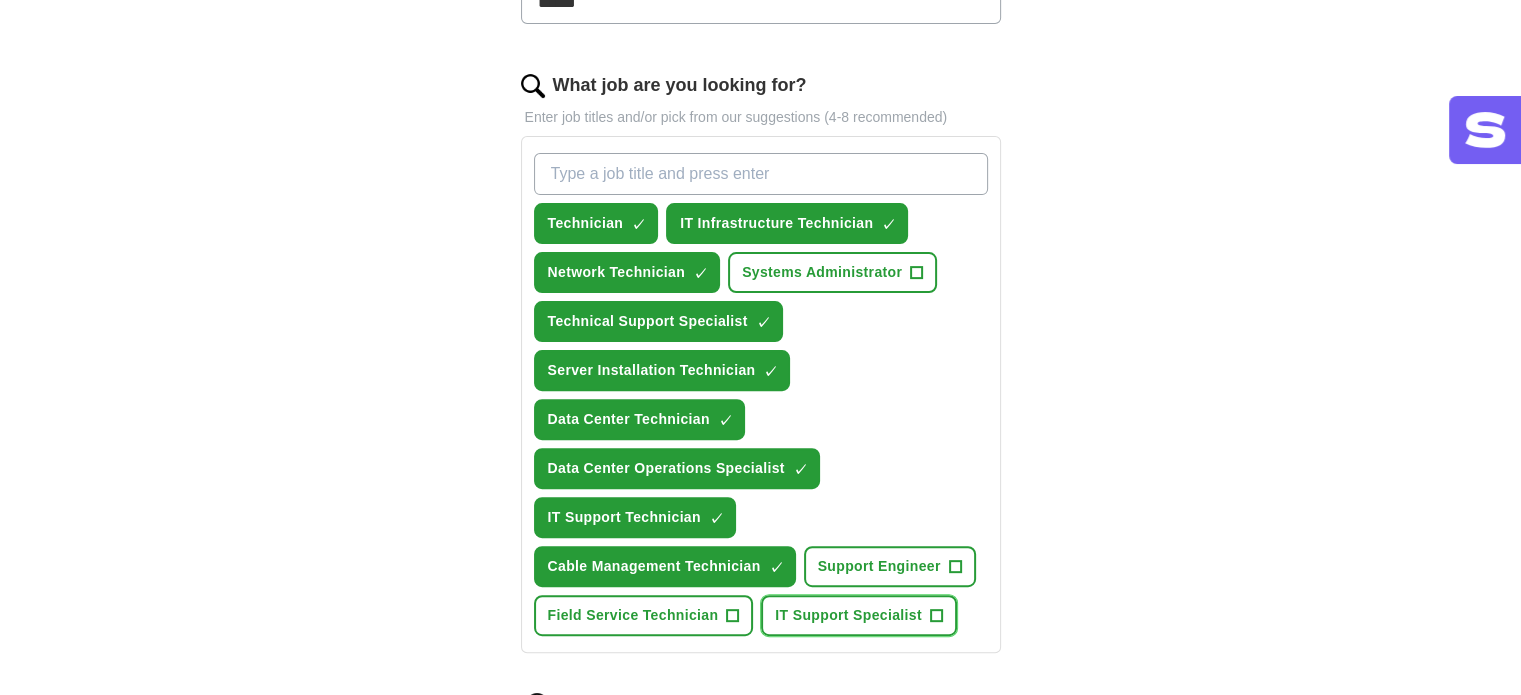 click on "+" at bounding box center (917, 273) 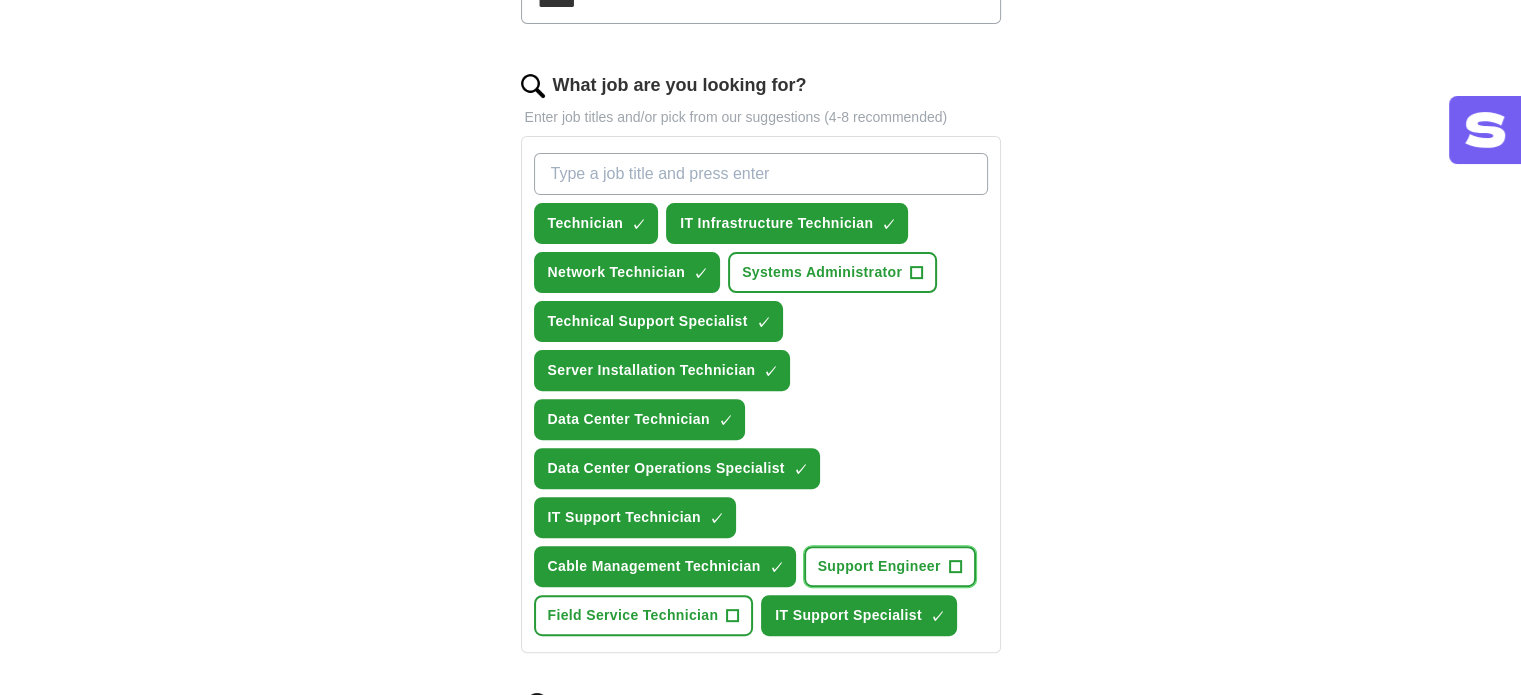 click on "+" at bounding box center [917, 273] 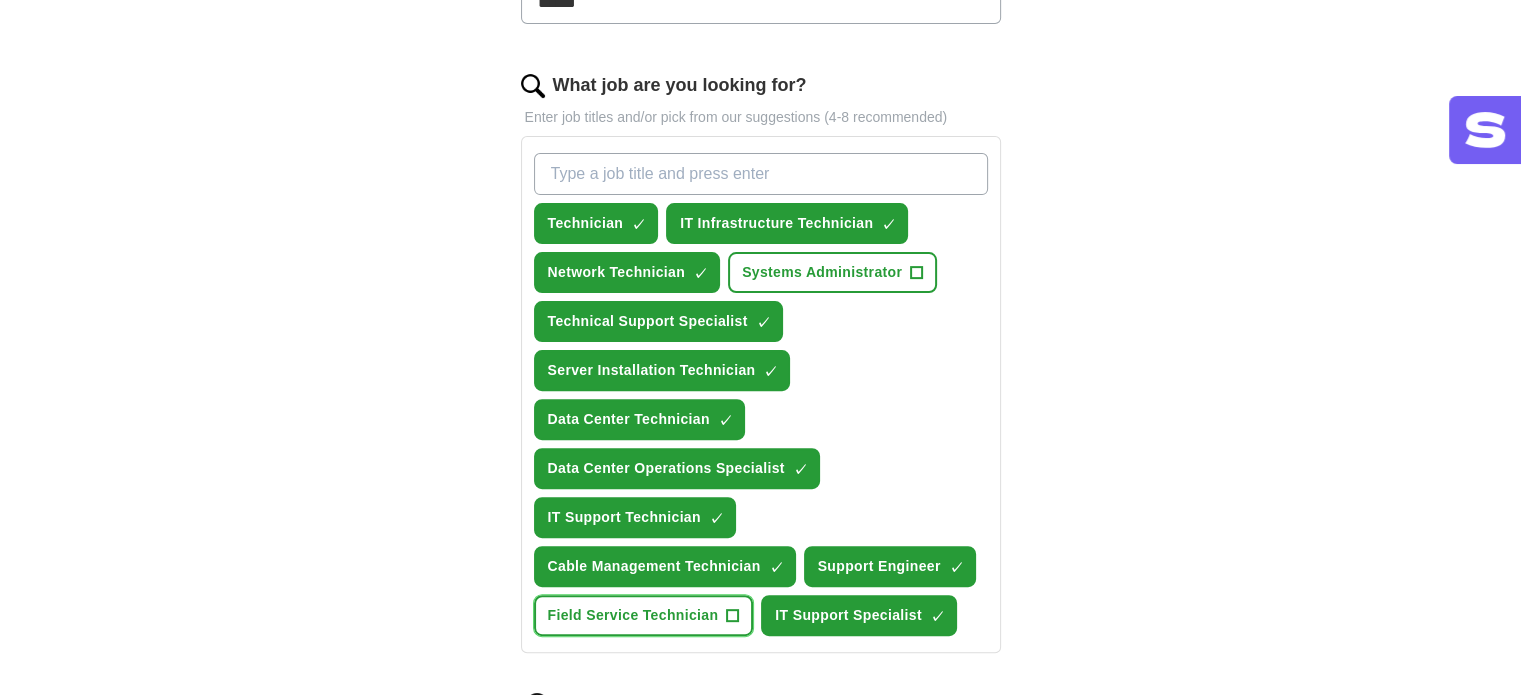 click on "+" at bounding box center (917, 273) 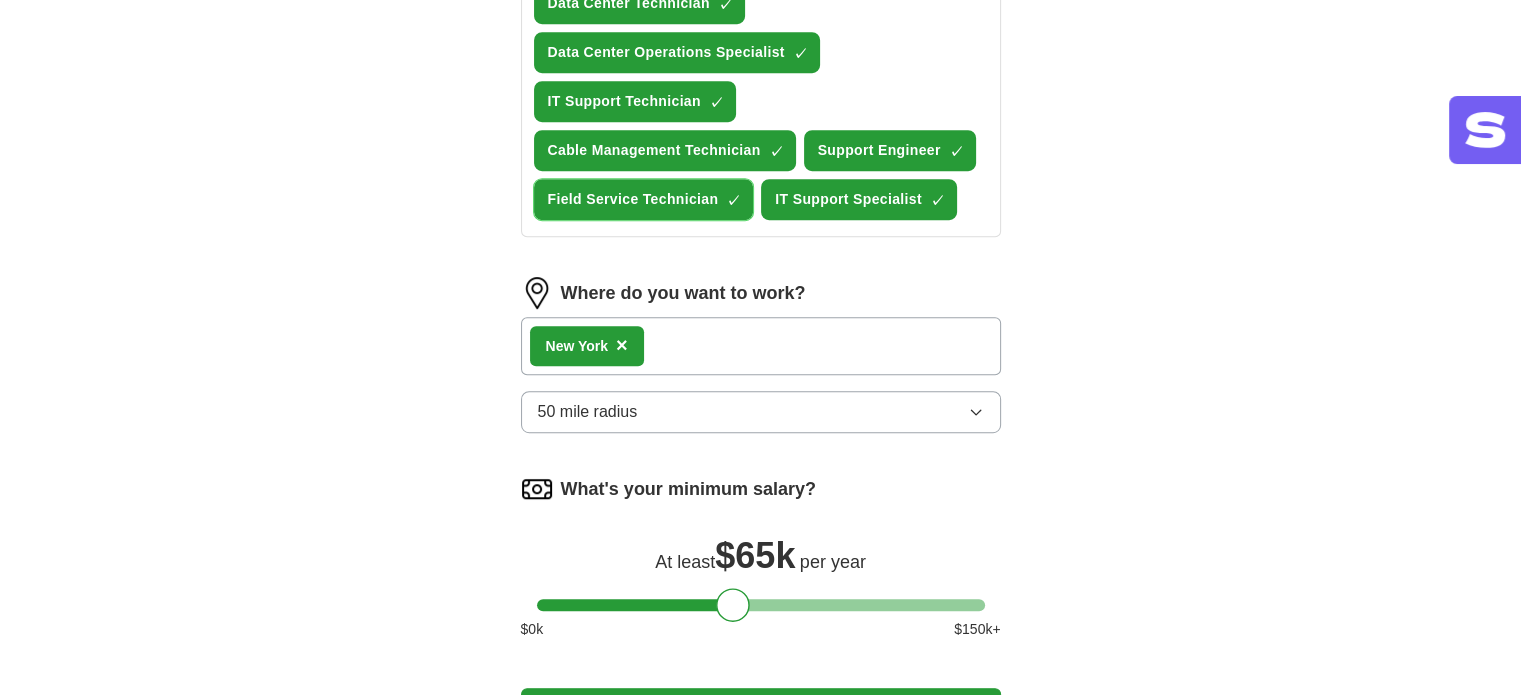 scroll, scrollTop: 1000, scrollLeft: 0, axis: vertical 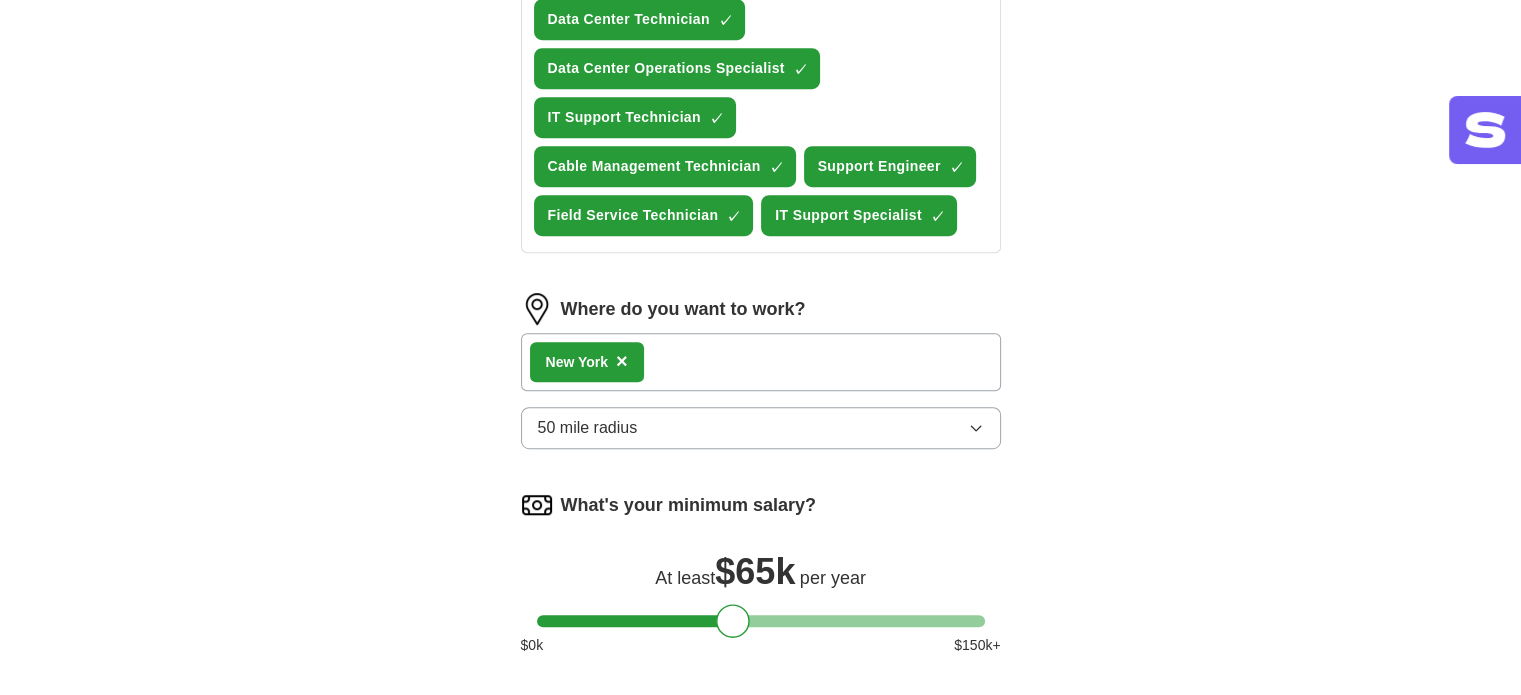 click on "[CITY]" at bounding box center [761, 362] 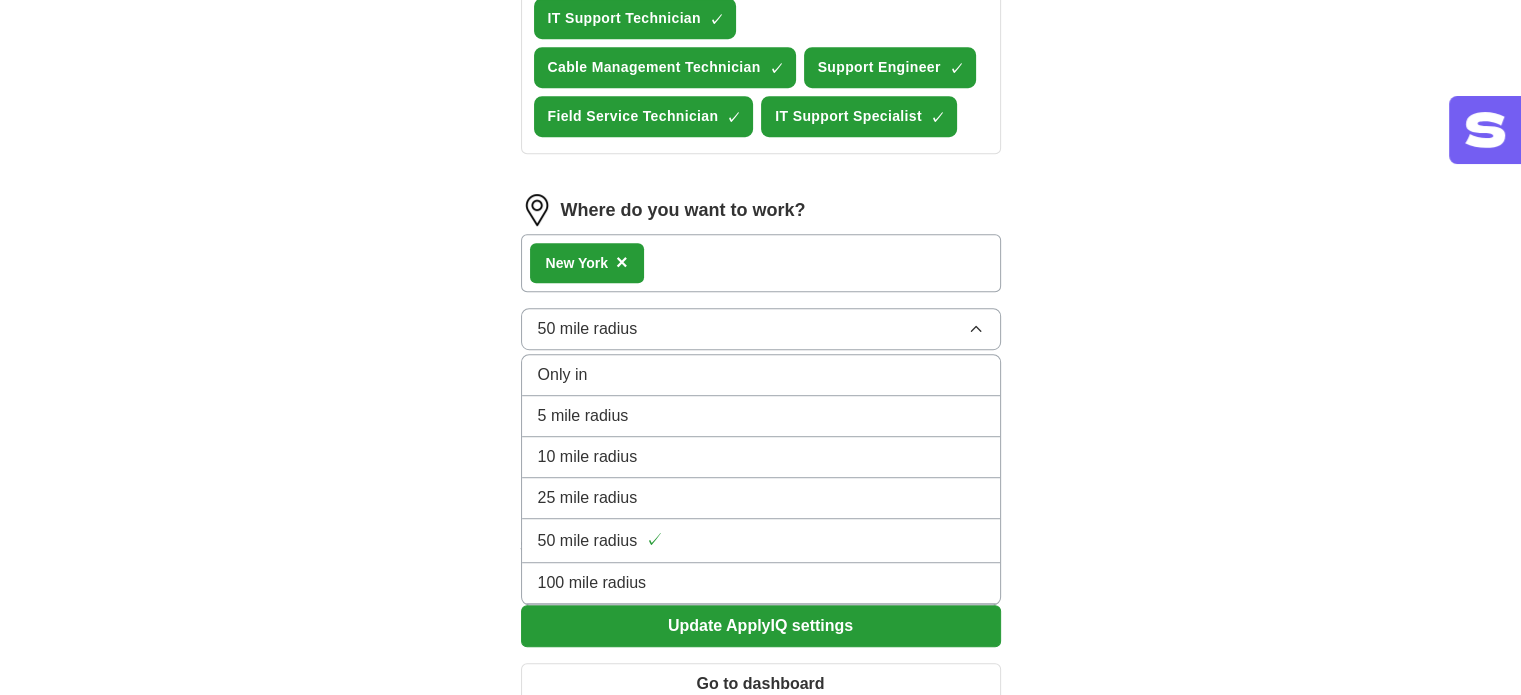 scroll, scrollTop: 1100, scrollLeft: 0, axis: vertical 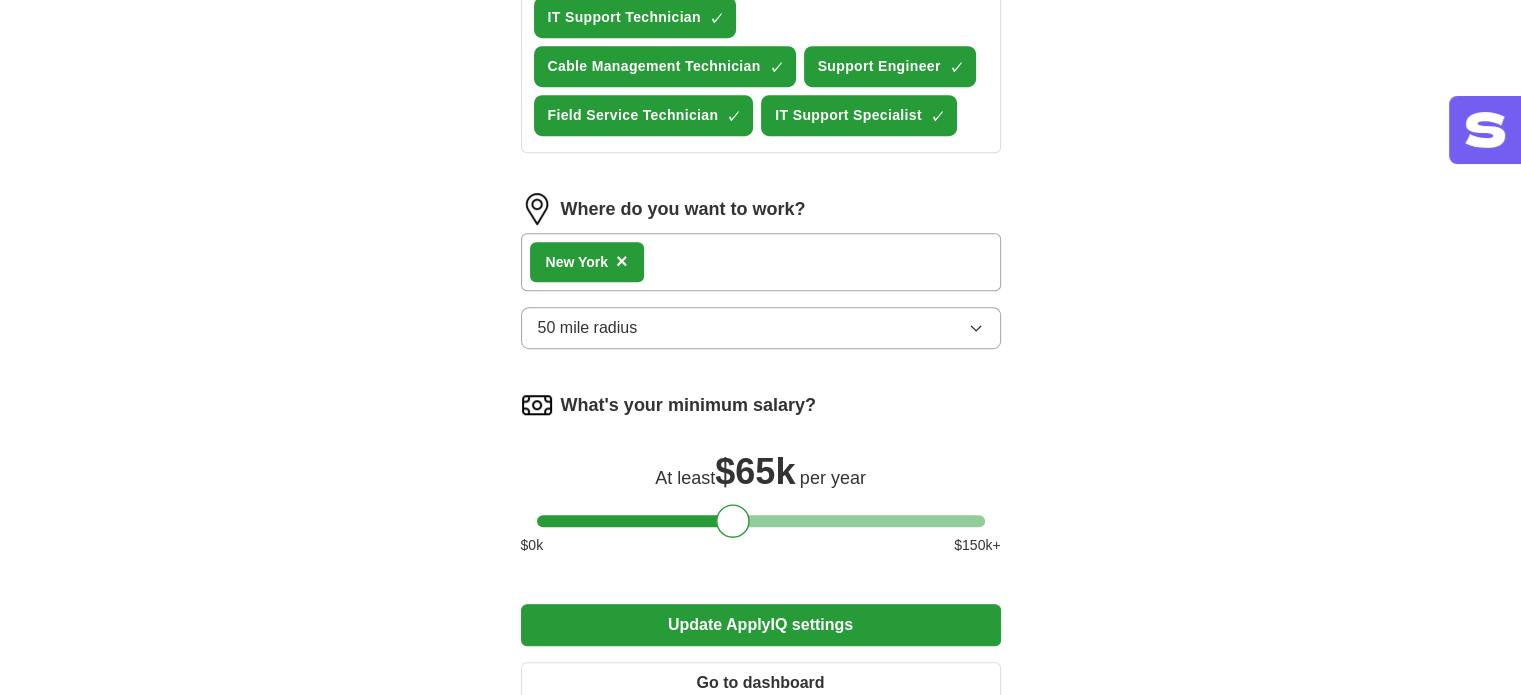 click on "[CITY]" at bounding box center (761, 262) 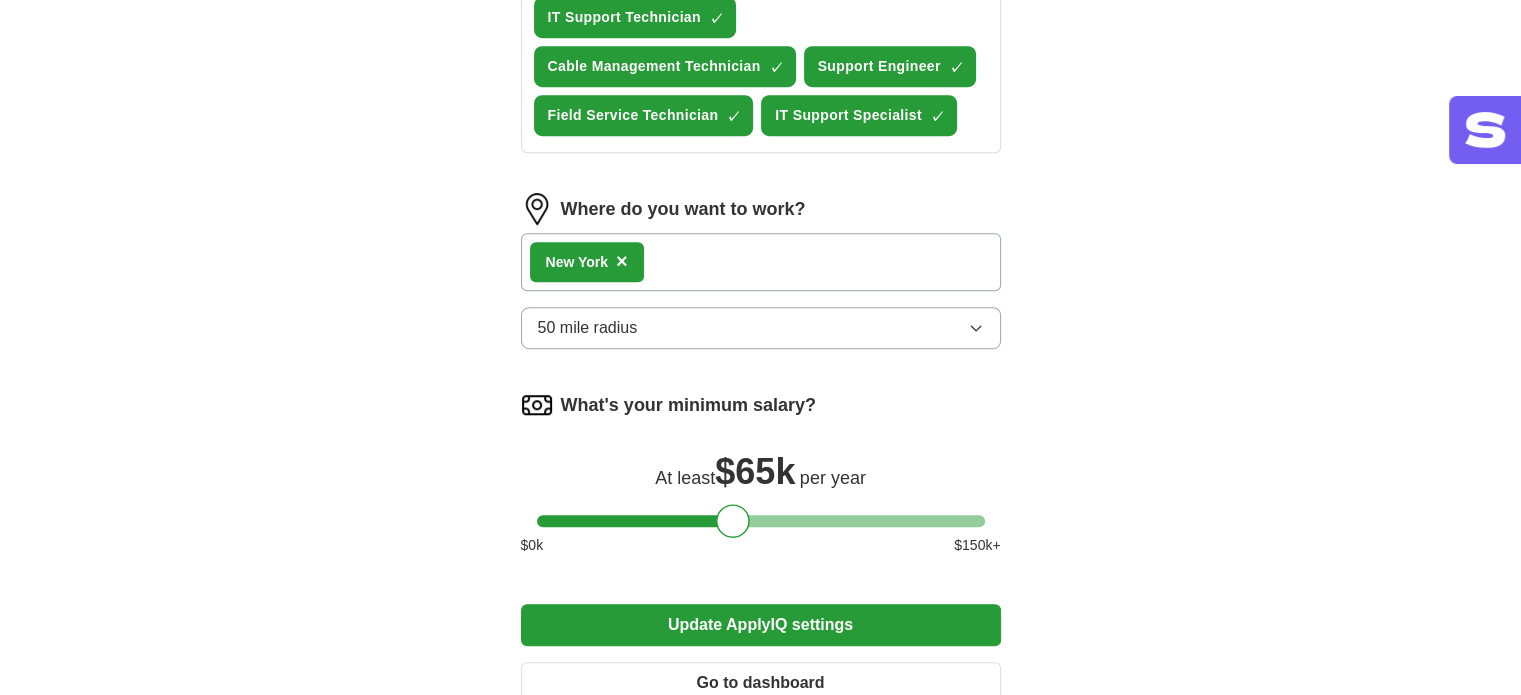 click on "[CITY]" at bounding box center (761, 262) 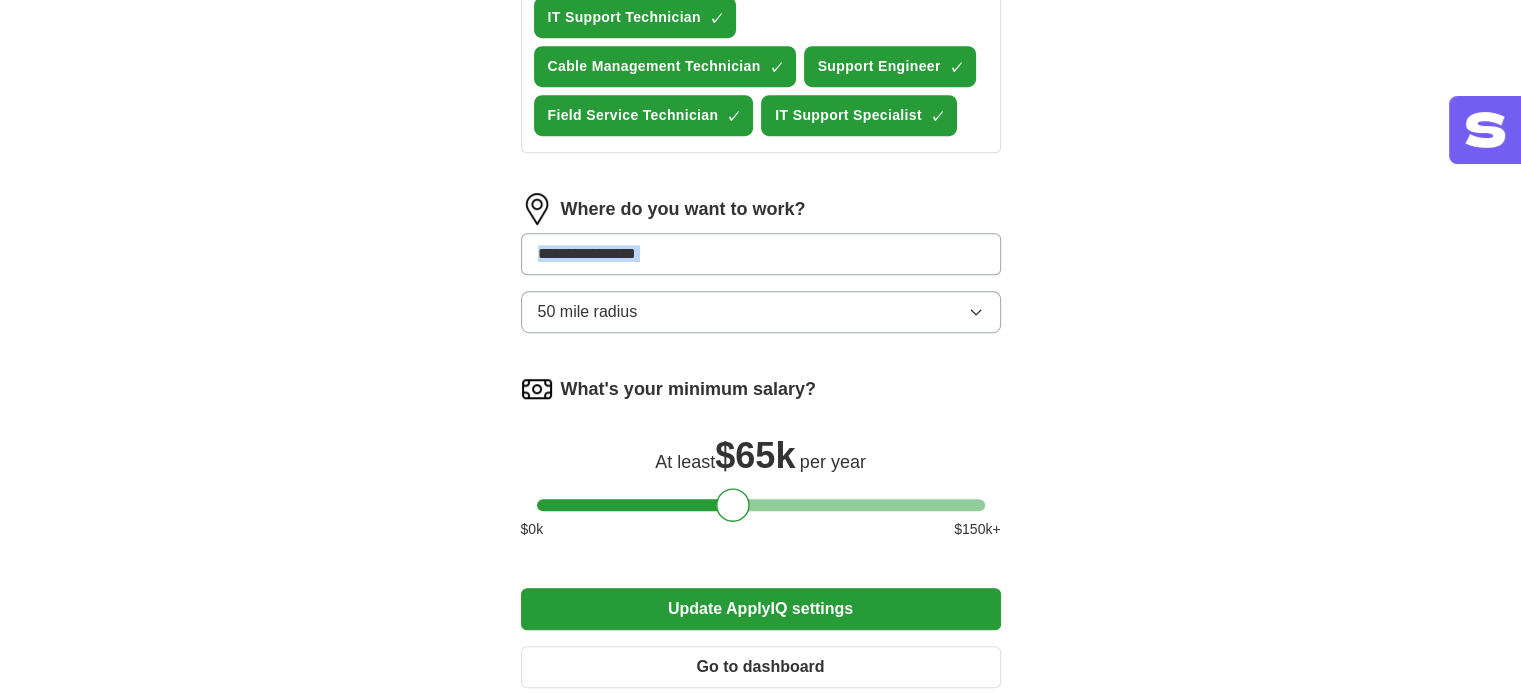 click at bounding box center [761, 254] 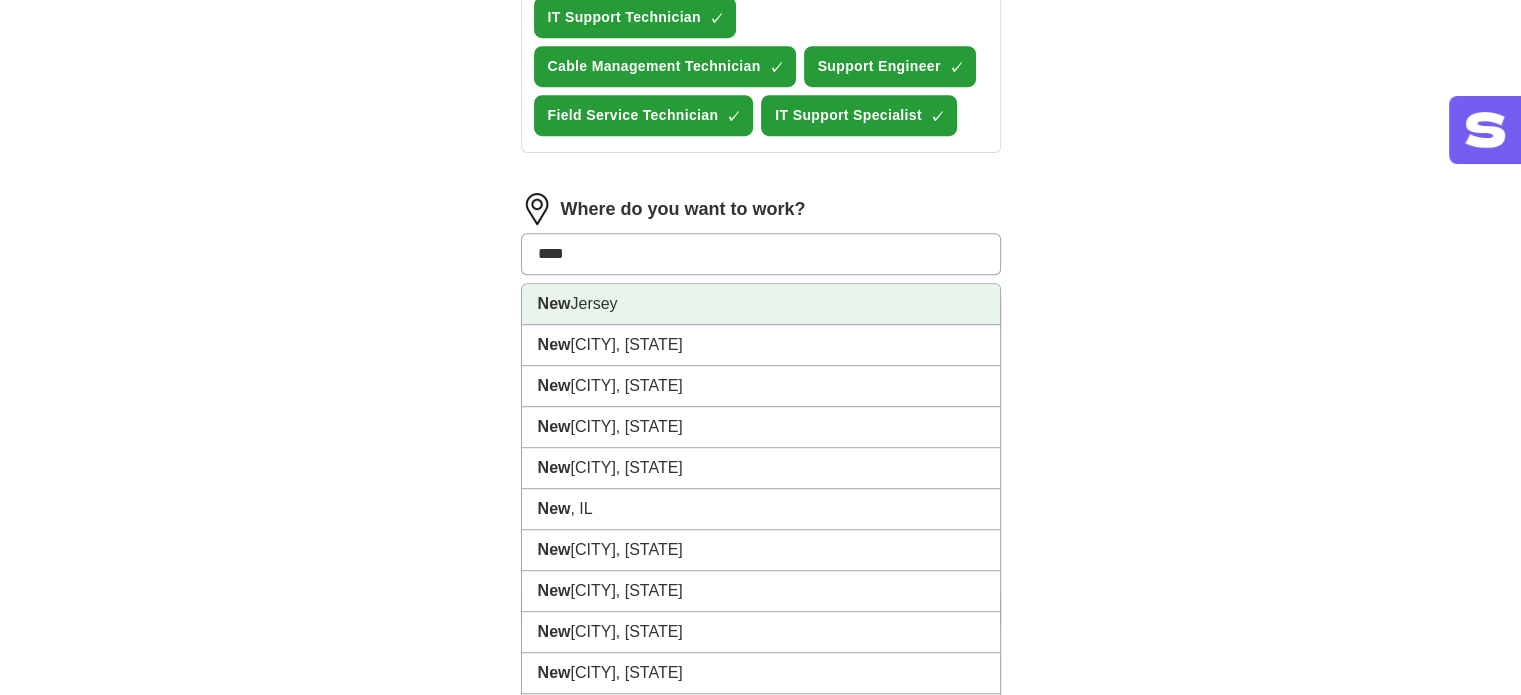 click on "[STATE]" at bounding box center (761, 304) 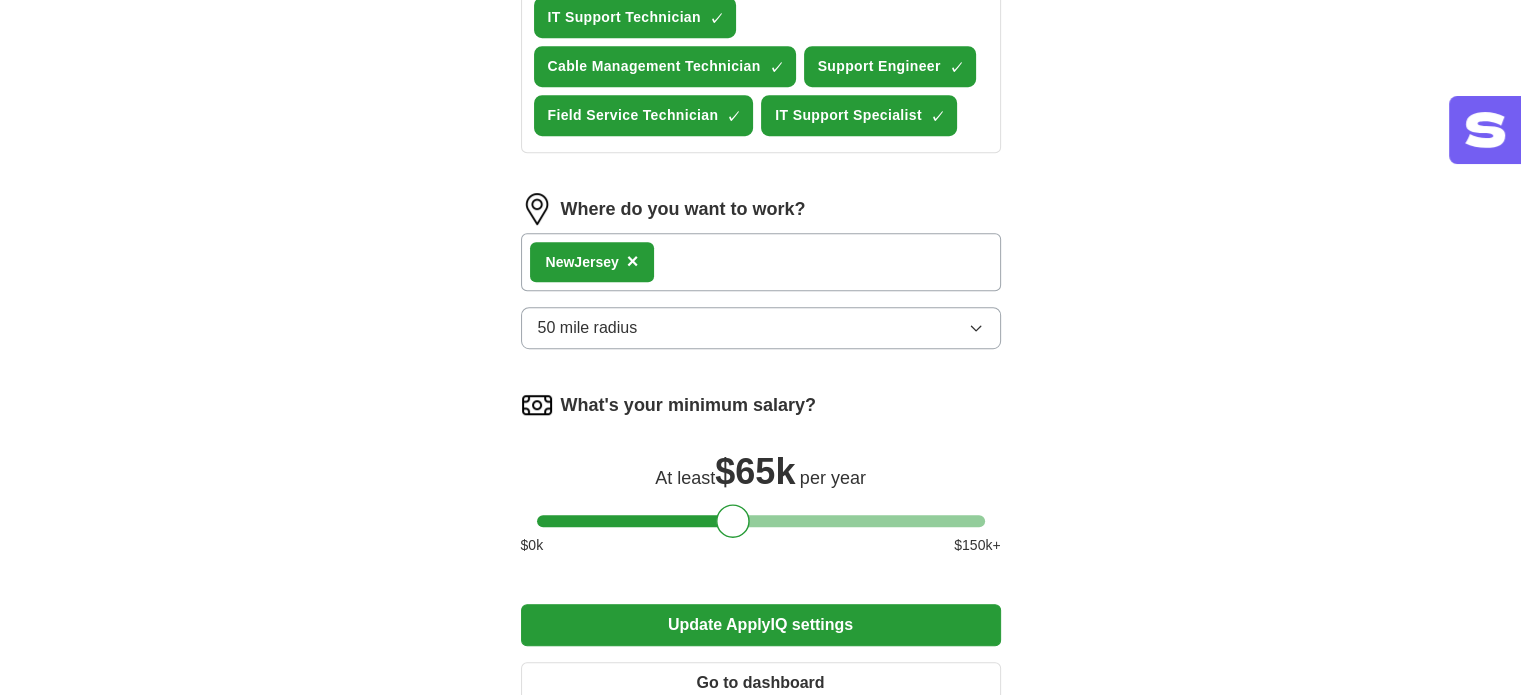 click on "[STATE]" at bounding box center [761, 262] 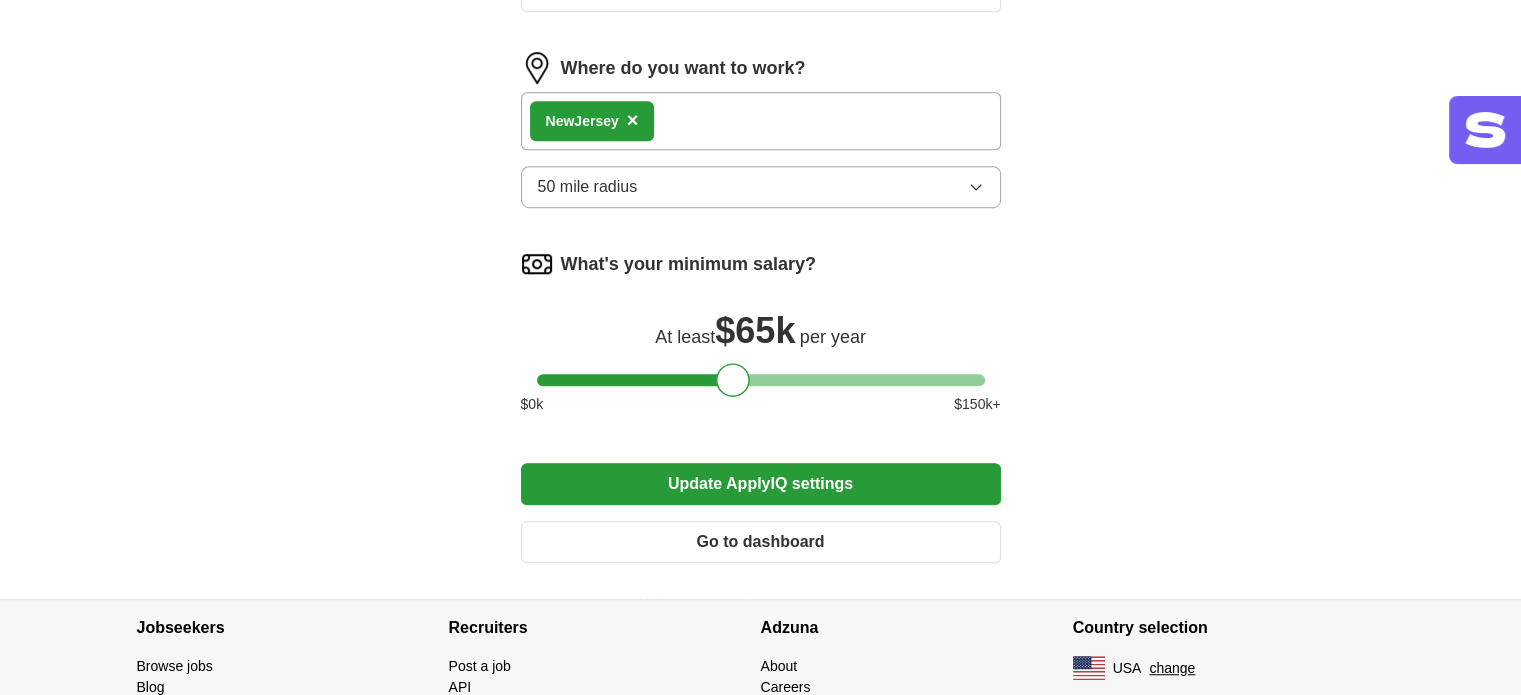 scroll, scrollTop: 1300, scrollLeft: 0, axis: vertical 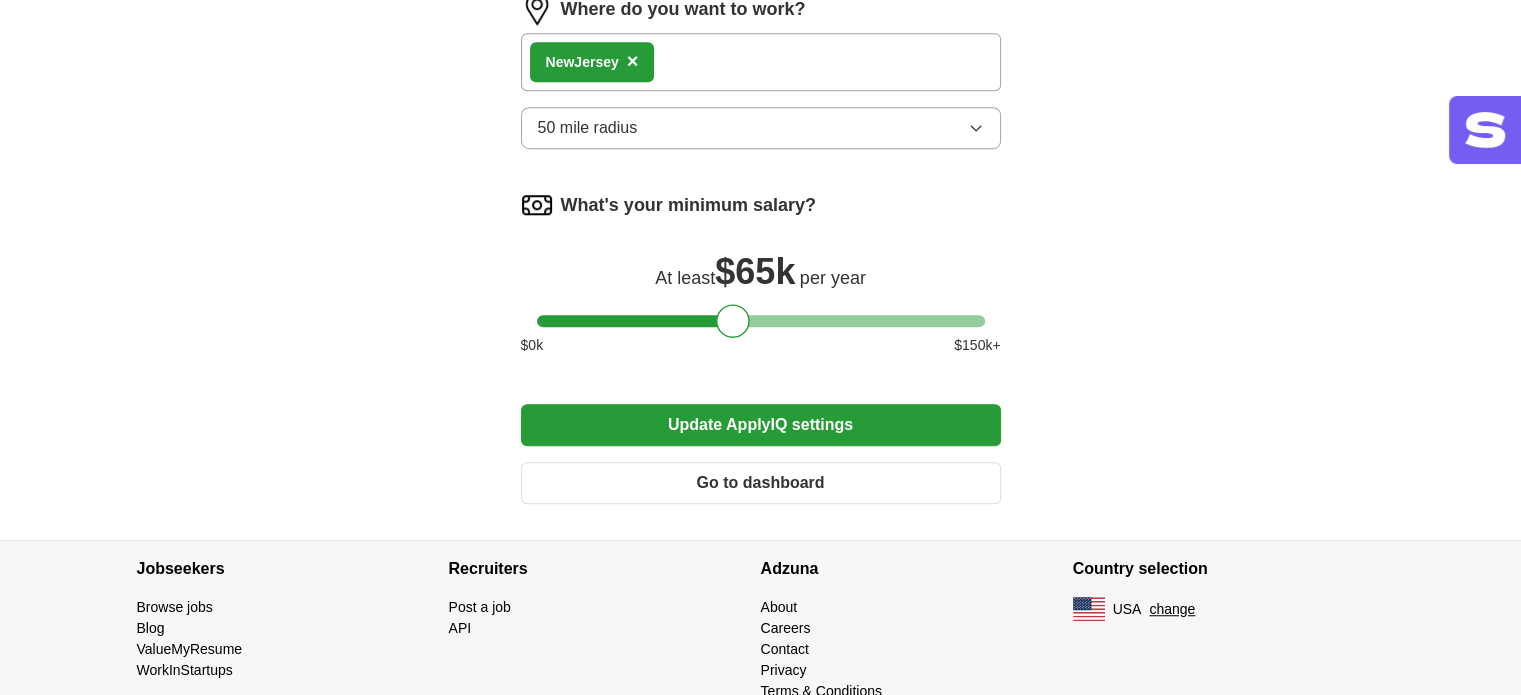 click on "Update ApplyIQ settings" at bounding box center (761, 425) 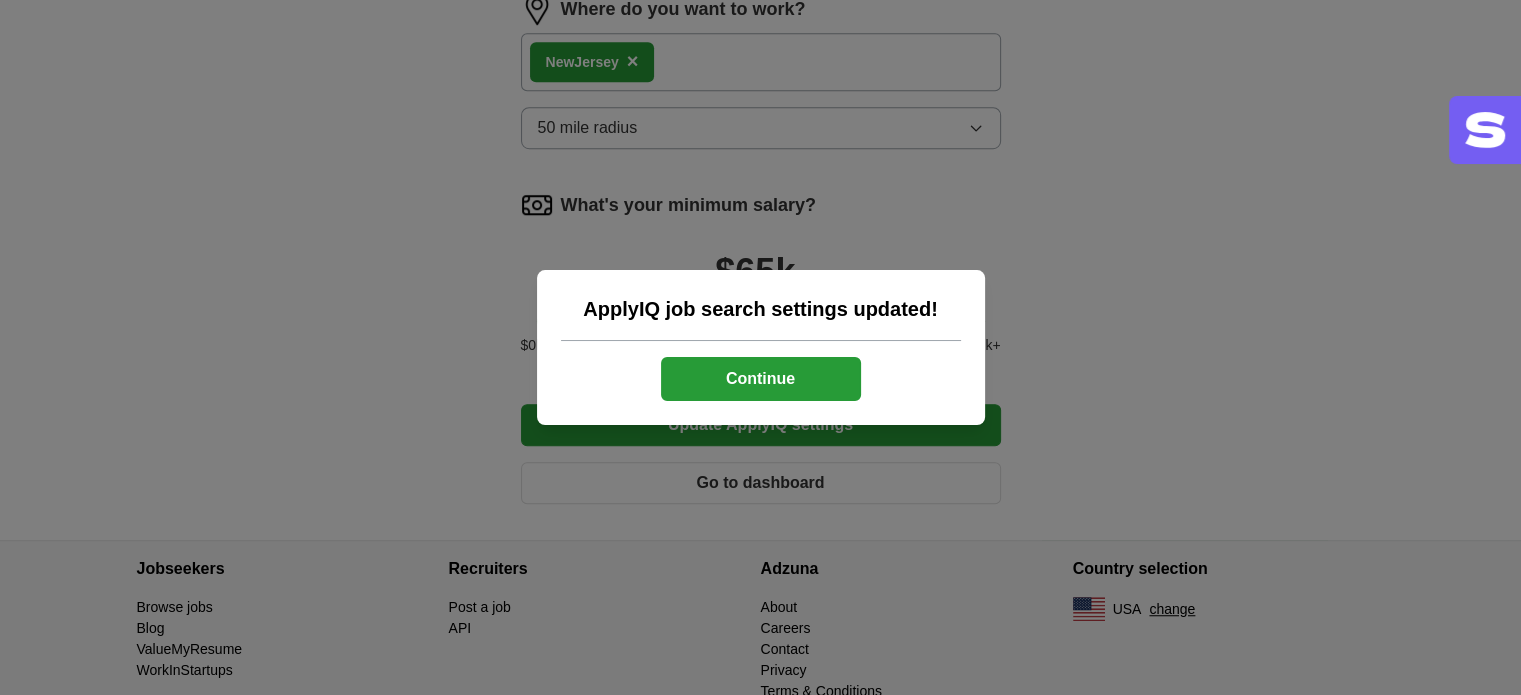 click on "Continue" at bounding box center [761, 379] 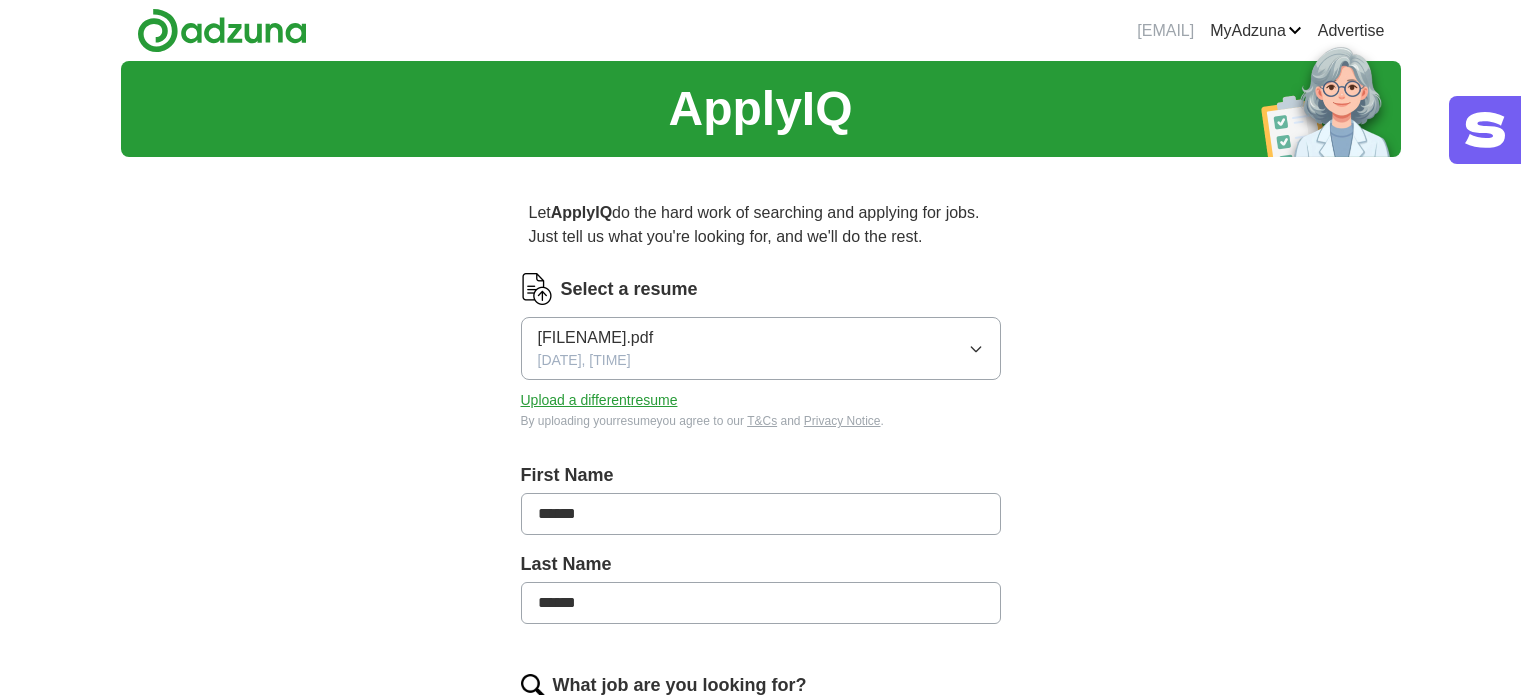 scroll, scrollTop: 0, scrollLeft: 0, axis: both 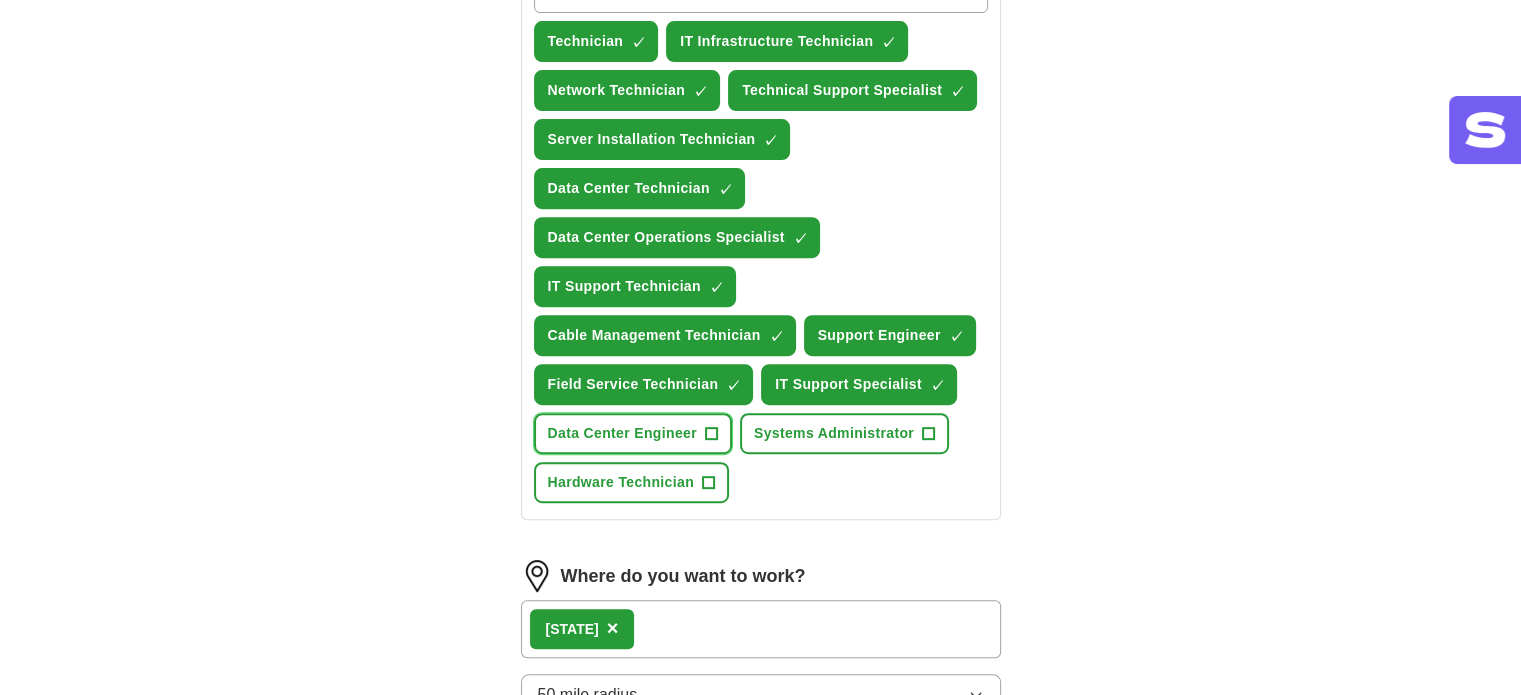 click on "+" at bounding box center (711, 434) 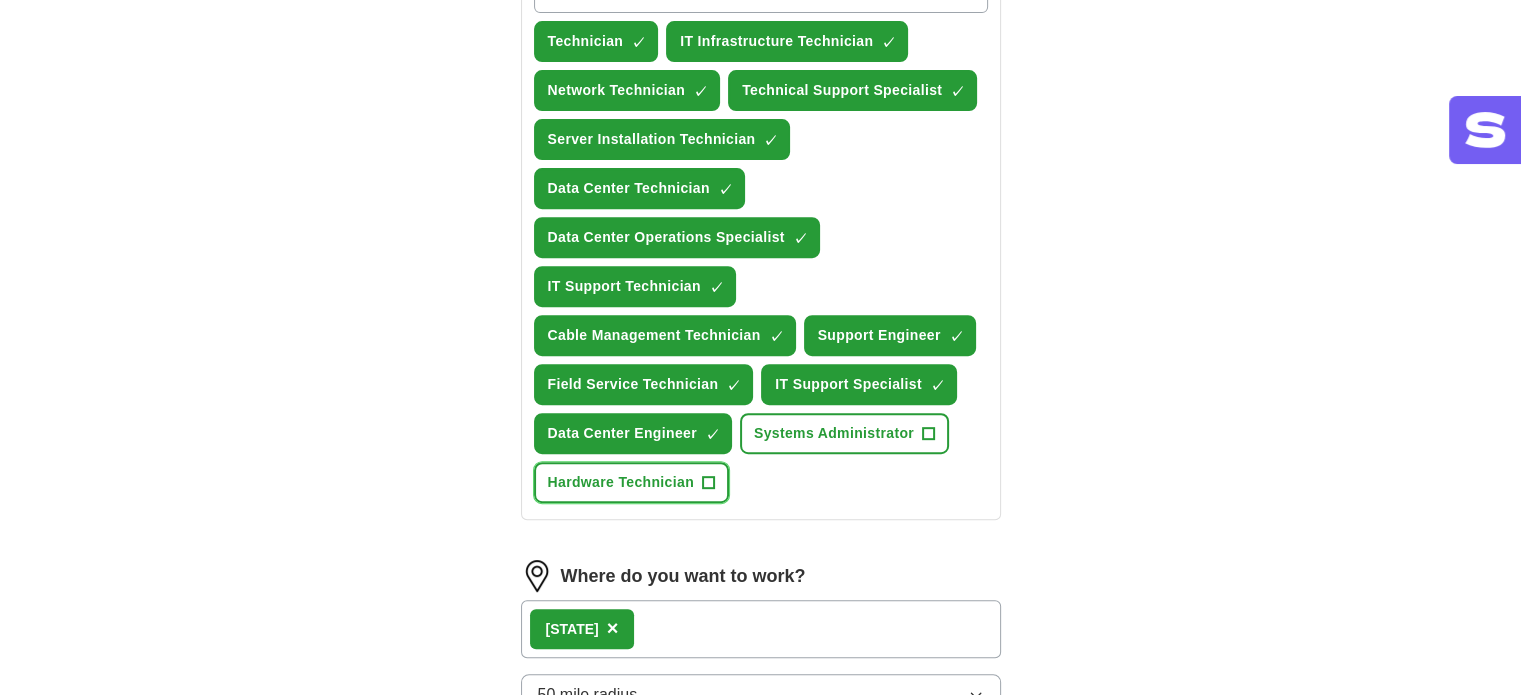 click on "+" at bounding box center [928, 434] 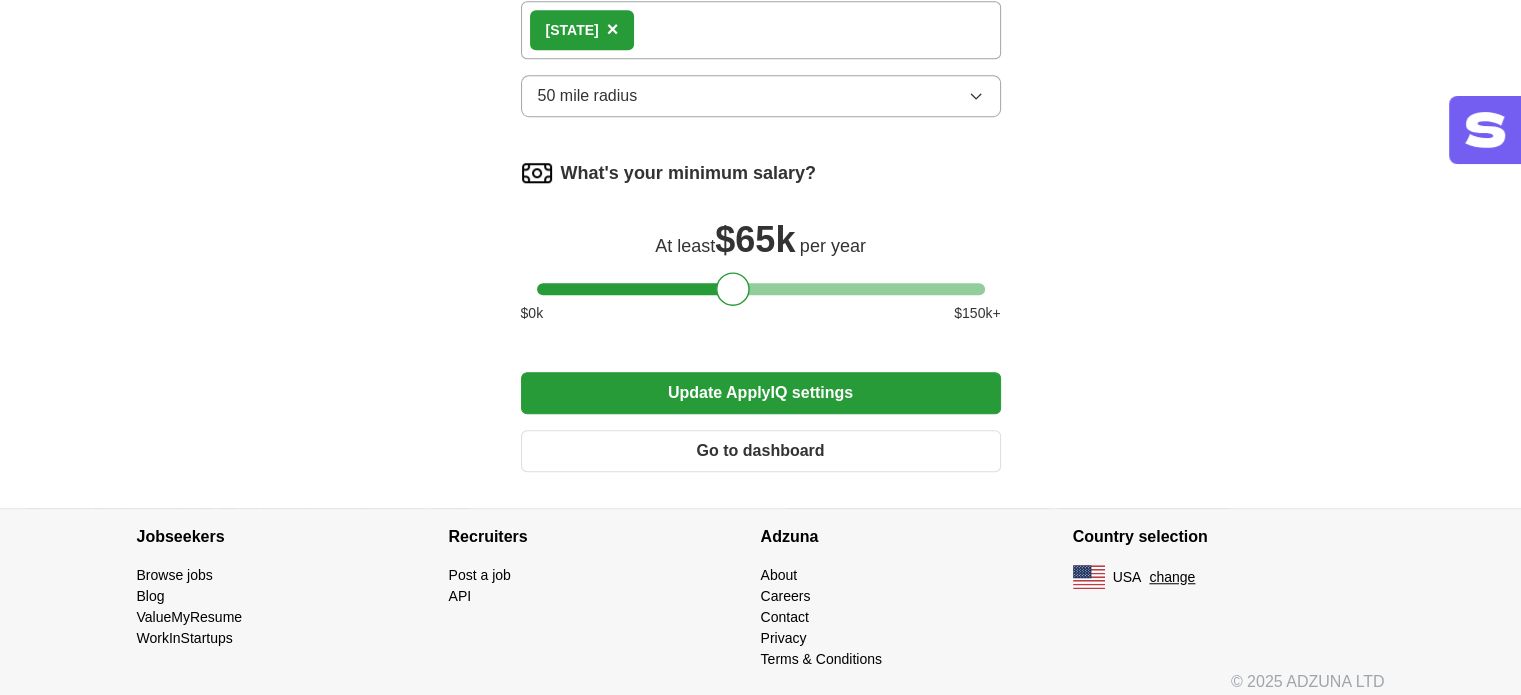 scroll, scrollTop: 1384, scrollLeft: 0, axis: vertical 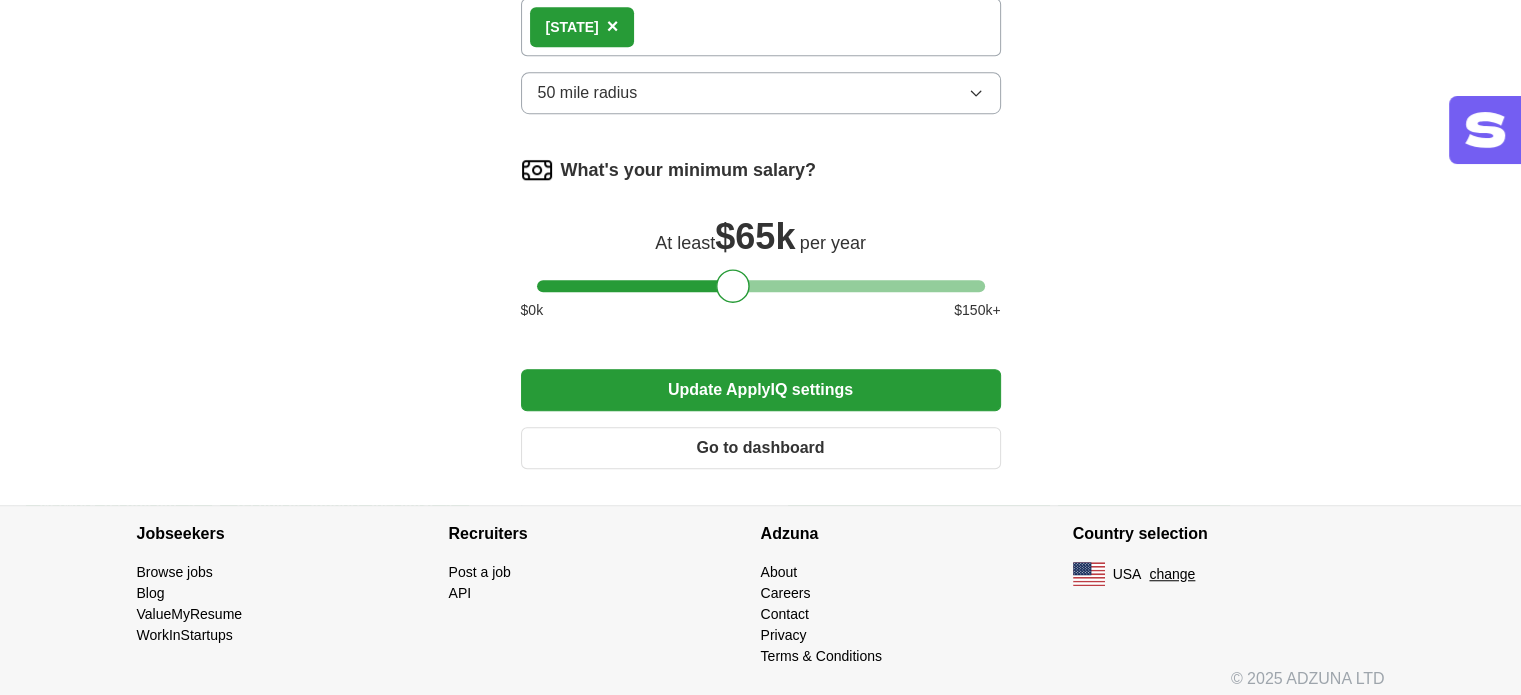 click on "Update ApplyIQ settings" at bounding box center (761, 390) 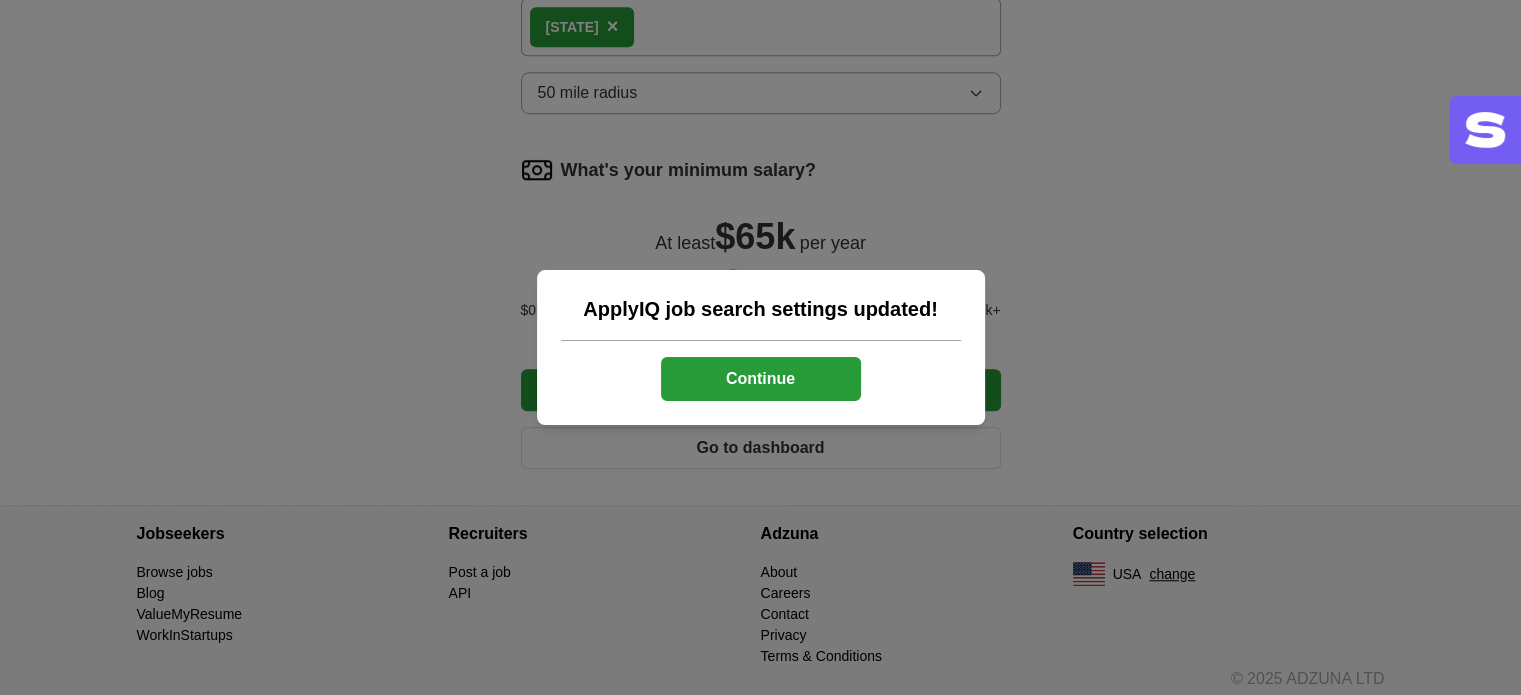 click on "Continue" at bounding box center [761, 379] 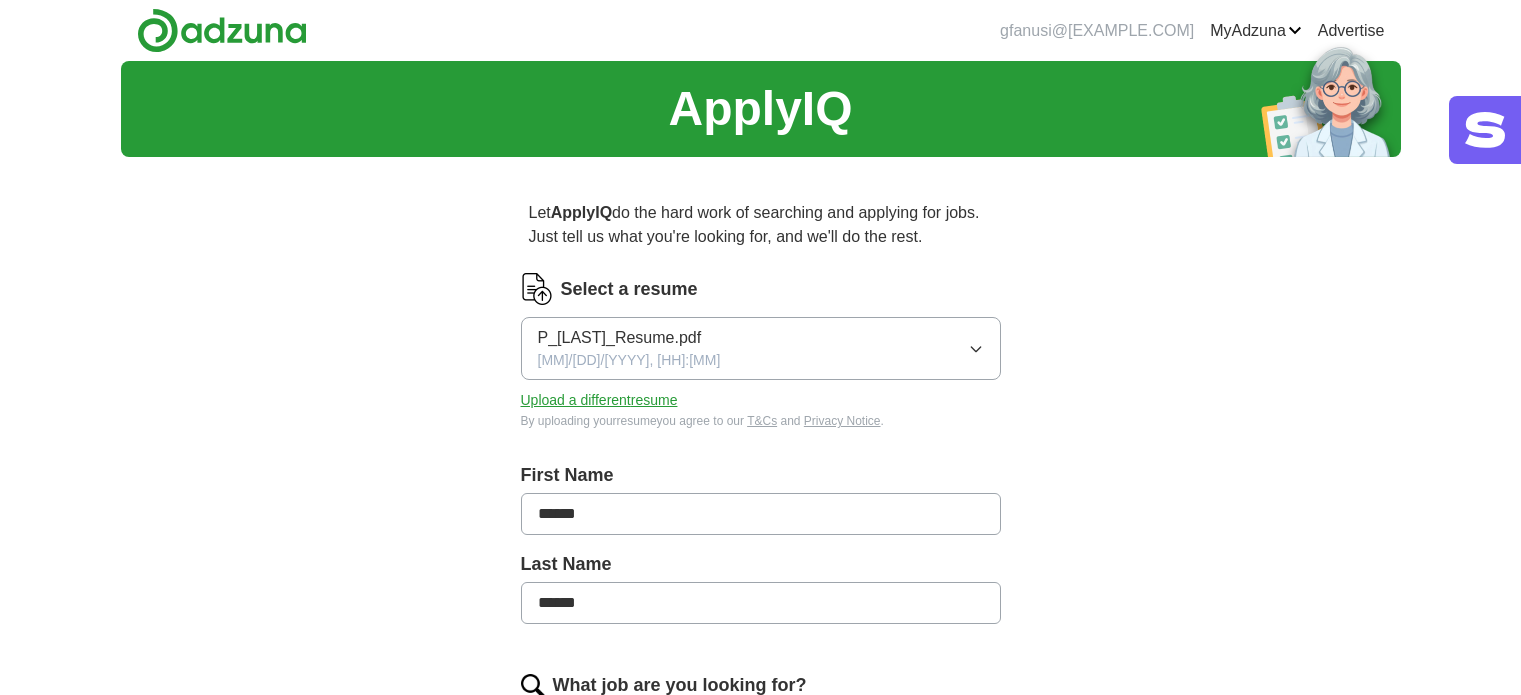 scroll, scrollTop: 0, scrollLeft: 0, axis: both 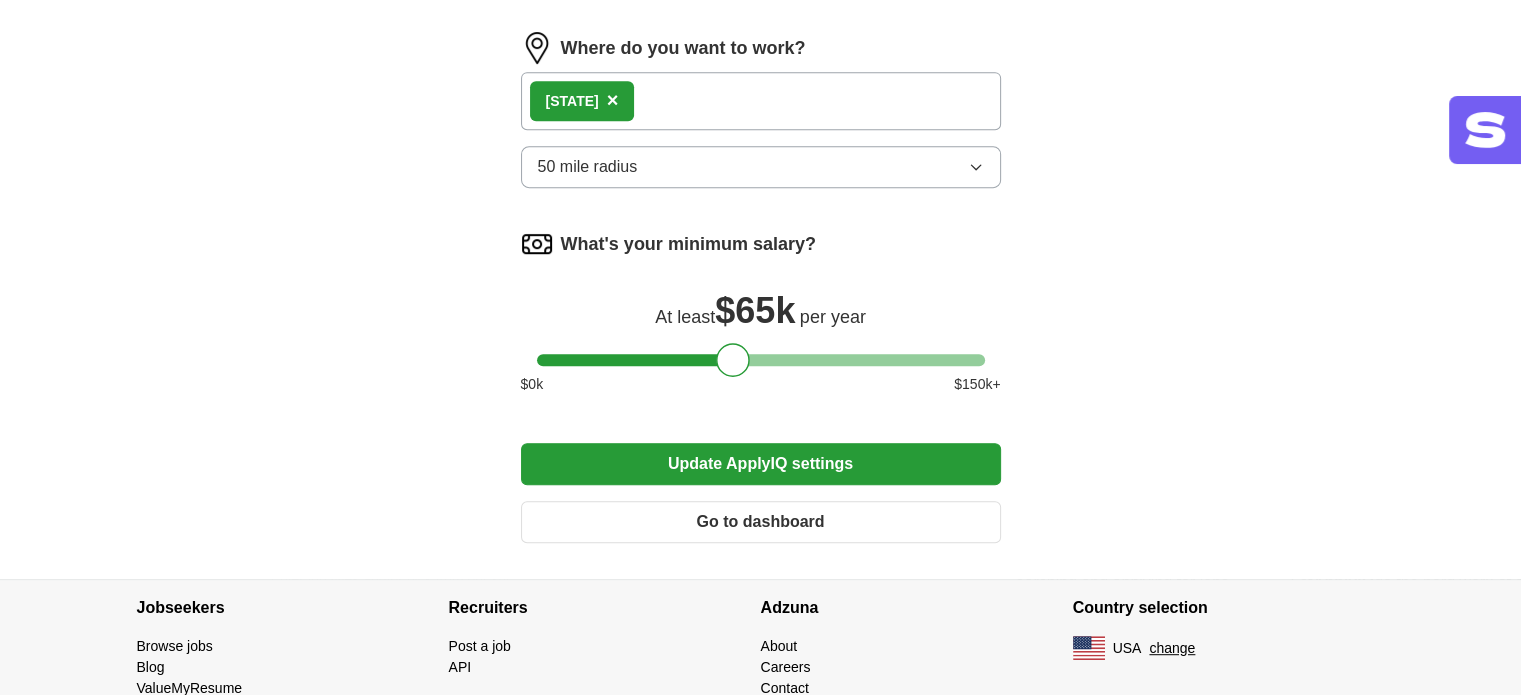 click on "Go to dashboard" at bounding box center (761, 522) 